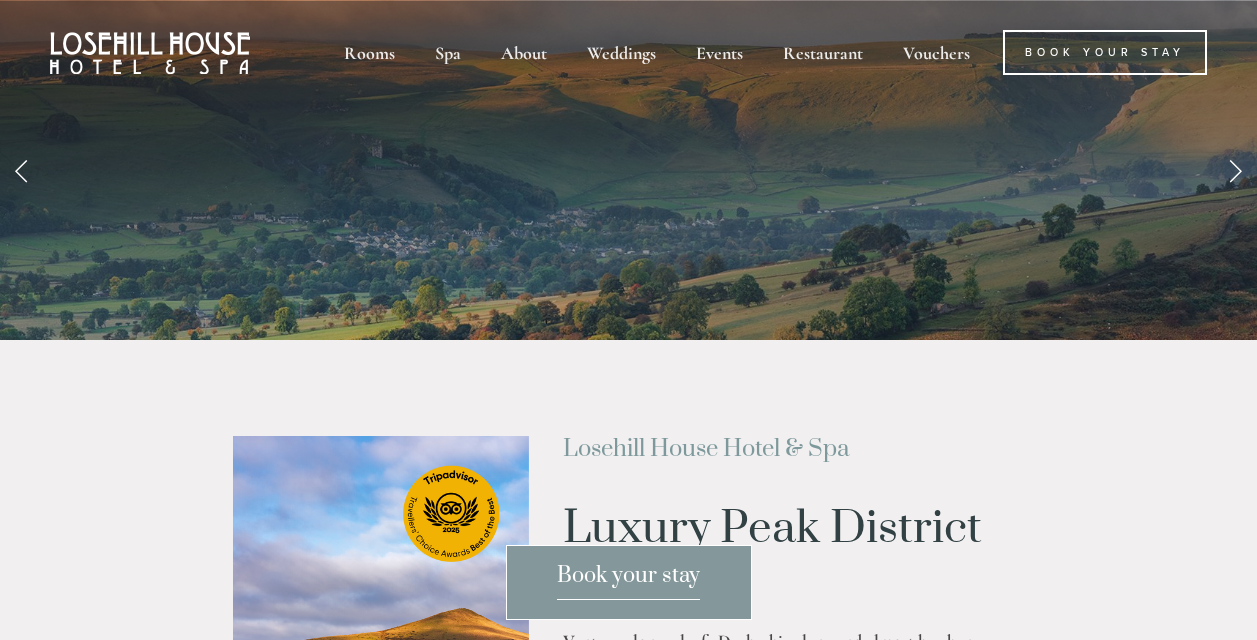 scroll, scrollTop: 0, scrollLeft: 0, axis: both 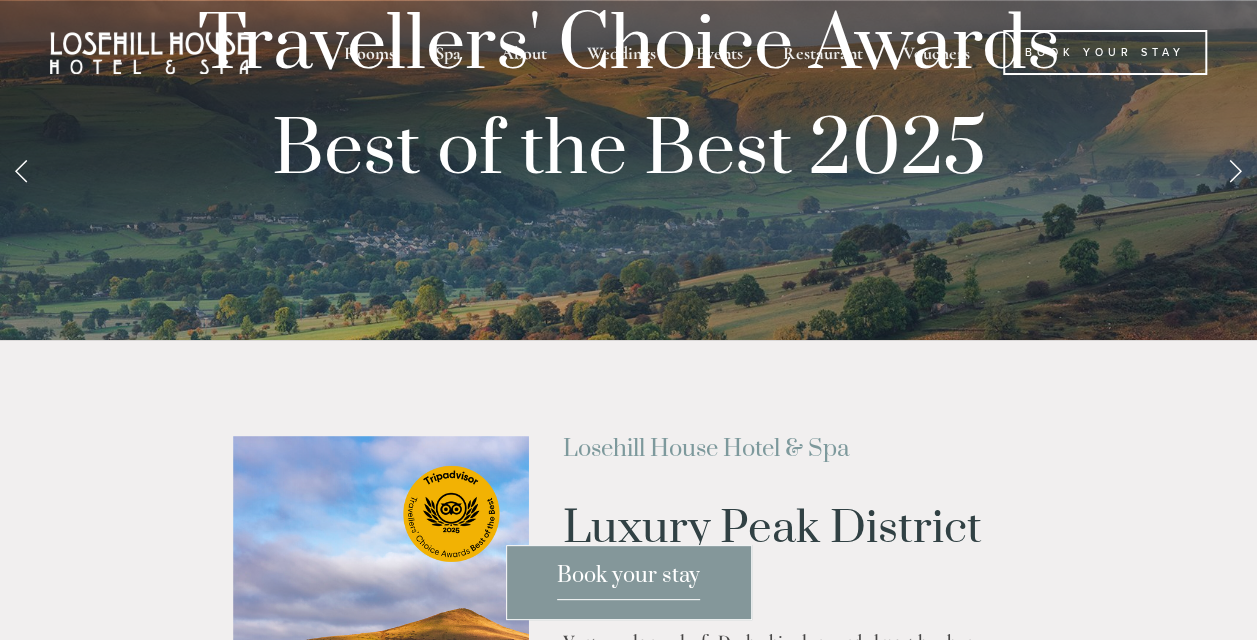 click at bounding box center (1235, 170) 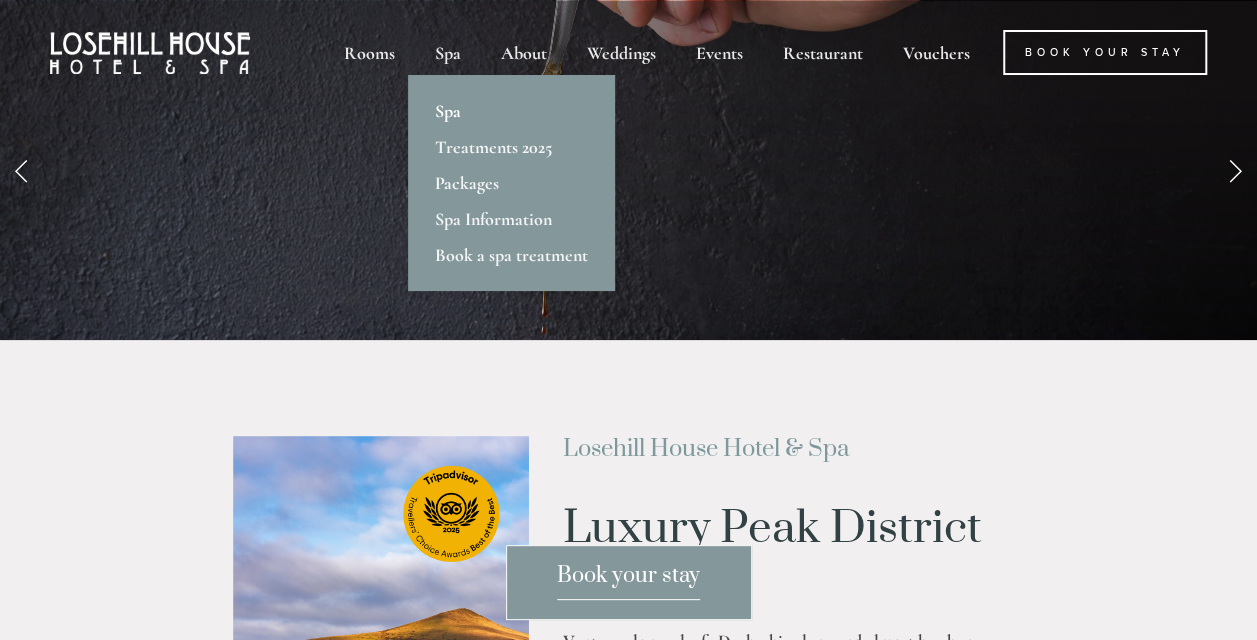 click on "Spa" at bounding box center (511, 111) 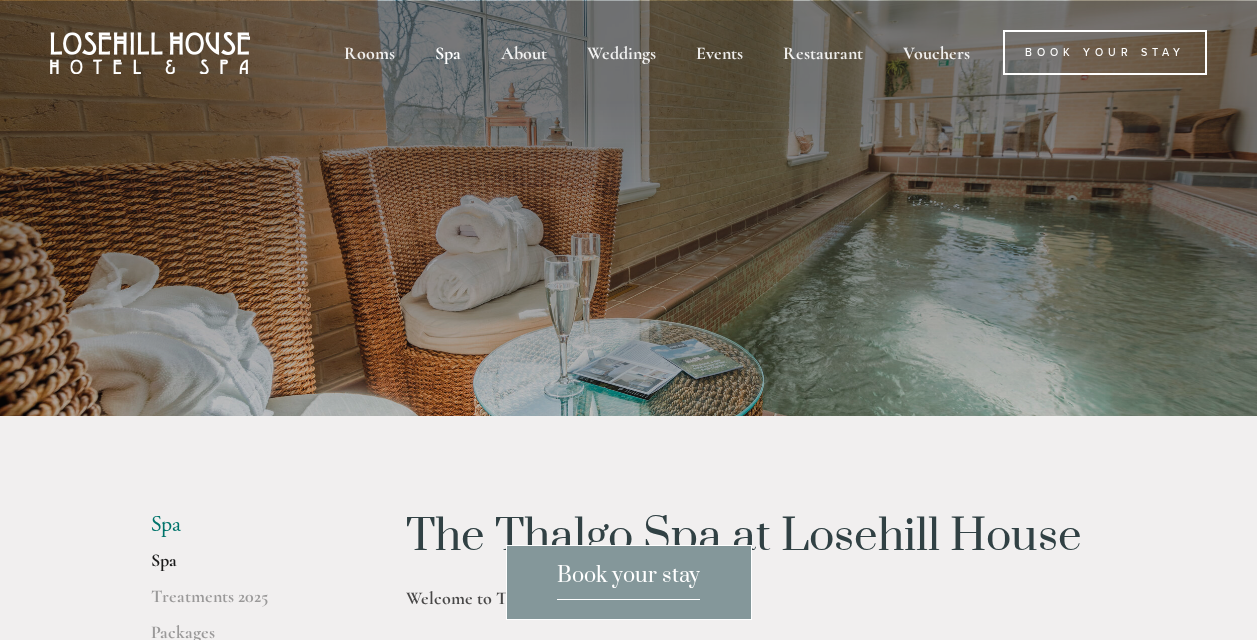 scroll, scrollTop: 0, scrollLeft: 0, axis: both 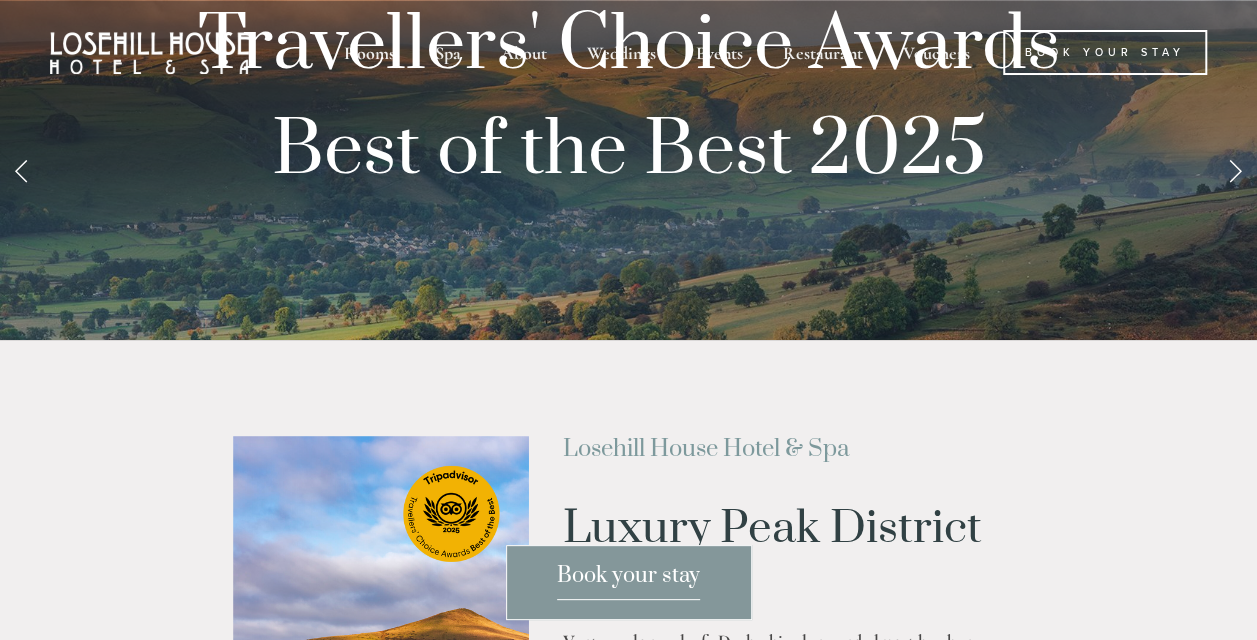 click at bounding box center [1235, 170] 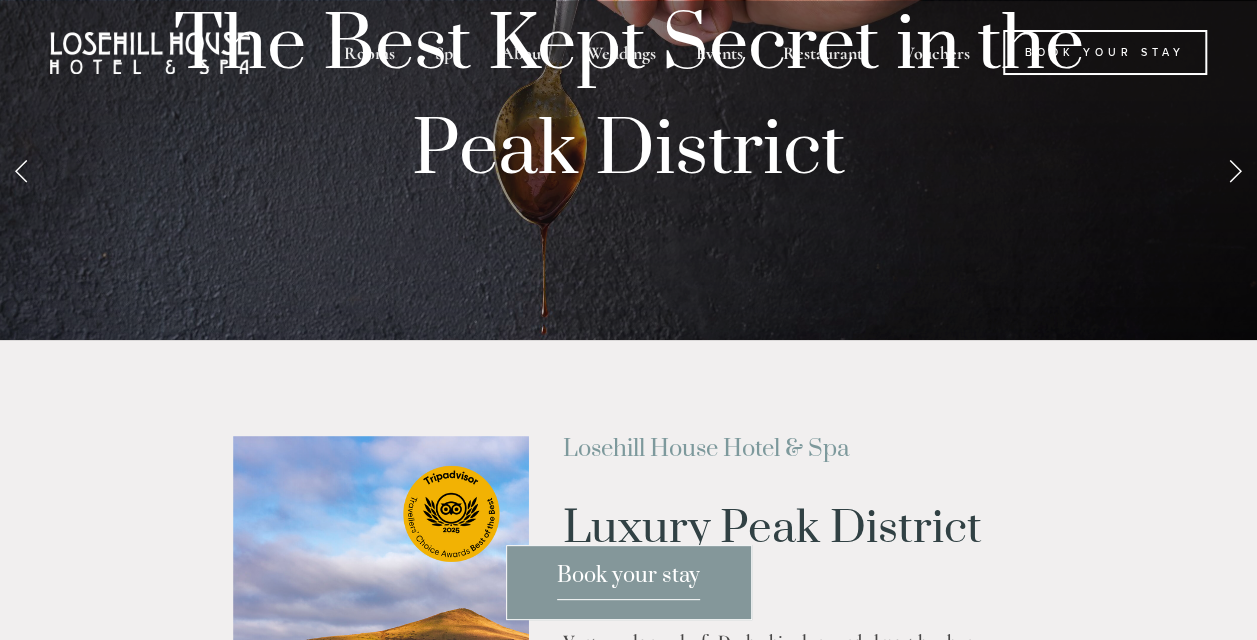 click at bounding box center (1235, 170) 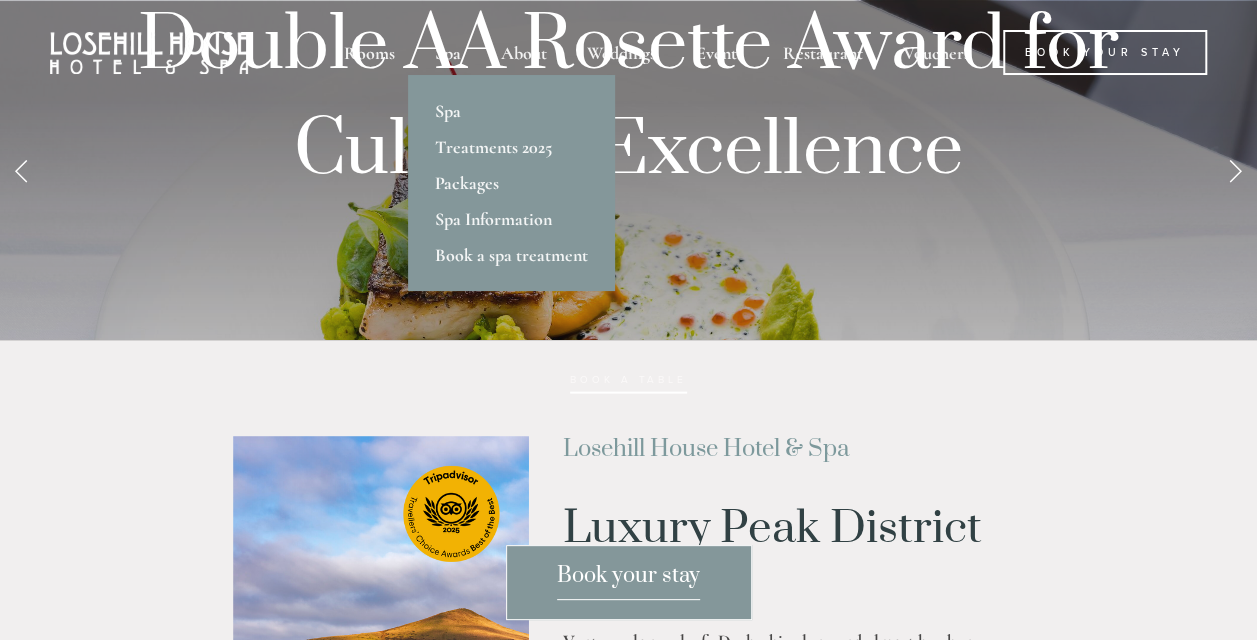 click on "Spa" at bounding box center [511, 111] 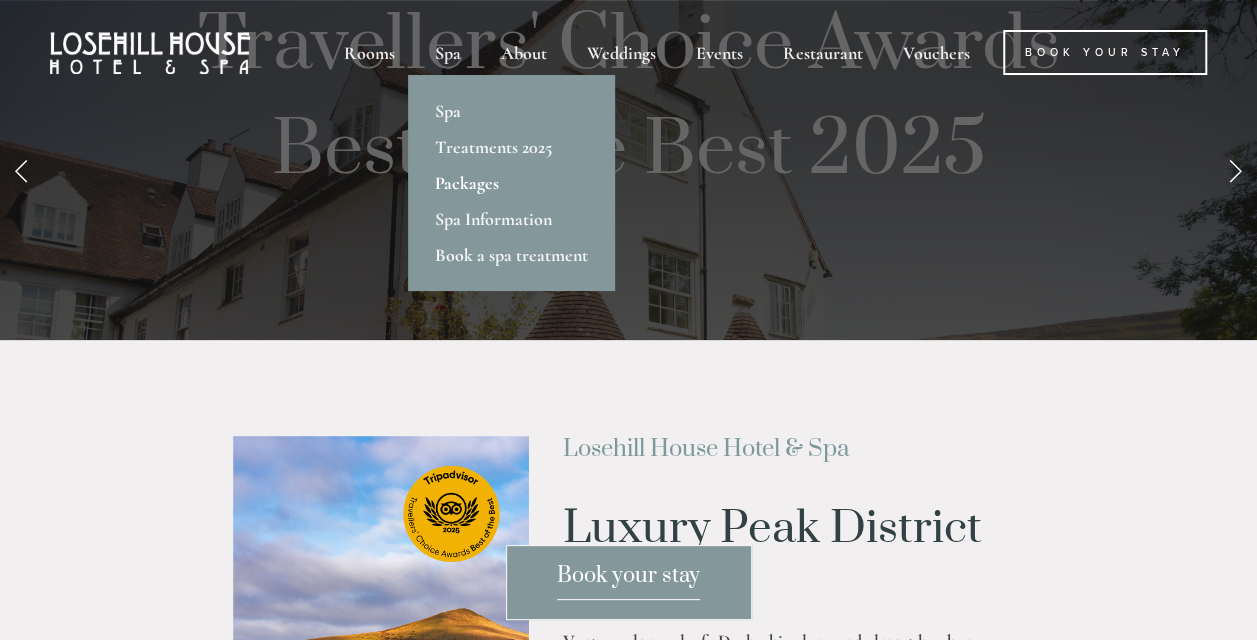 click on "Packages" at bounding box center [511, 183] 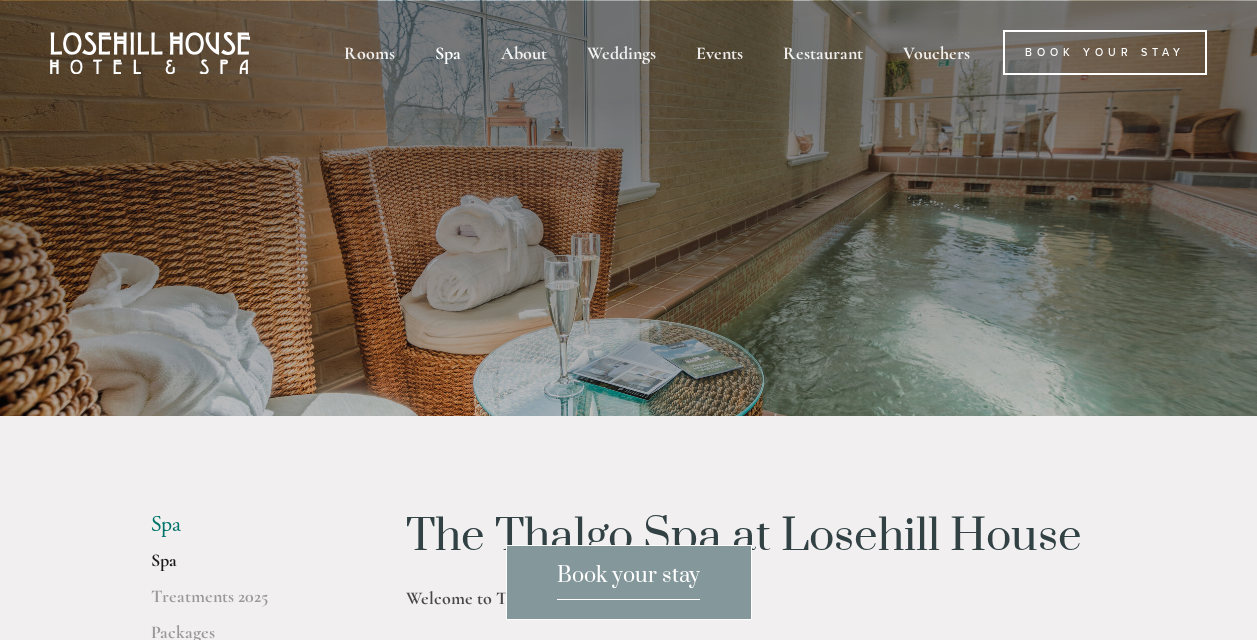 scroll, scrollTop: 0, scrollLeft: 0, axis: both 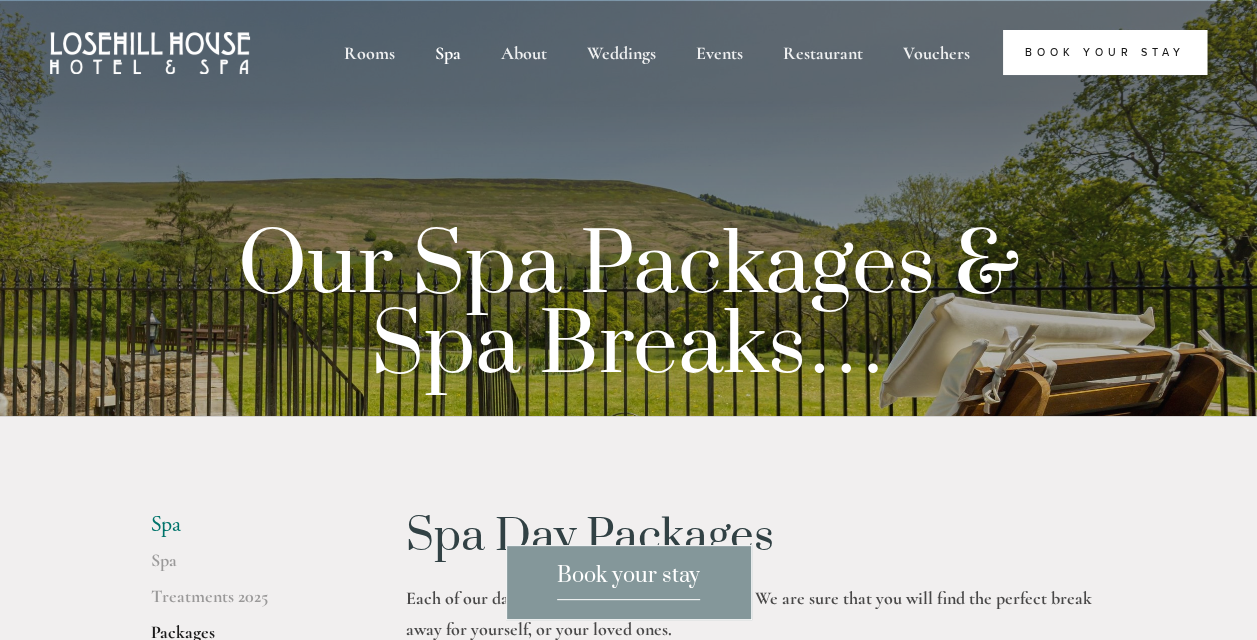 click on "Book Your Stay" at bounding box center (1105, 52) 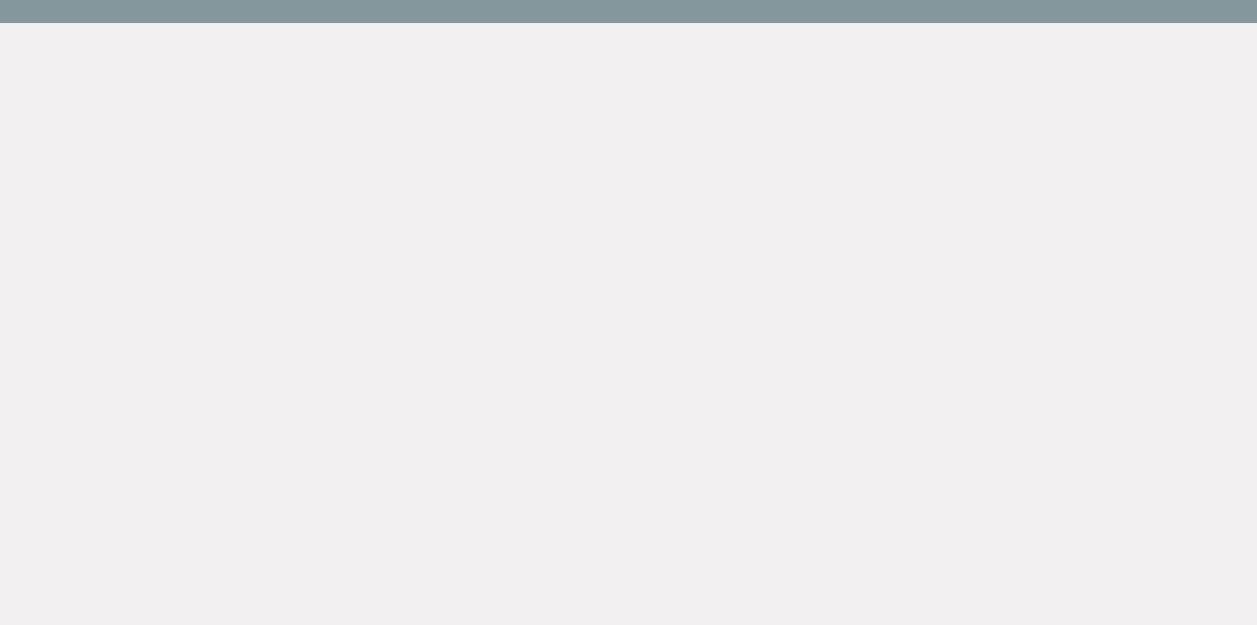 scroll, scrollTop: 106, scrollLeft: 0, axis: vertical 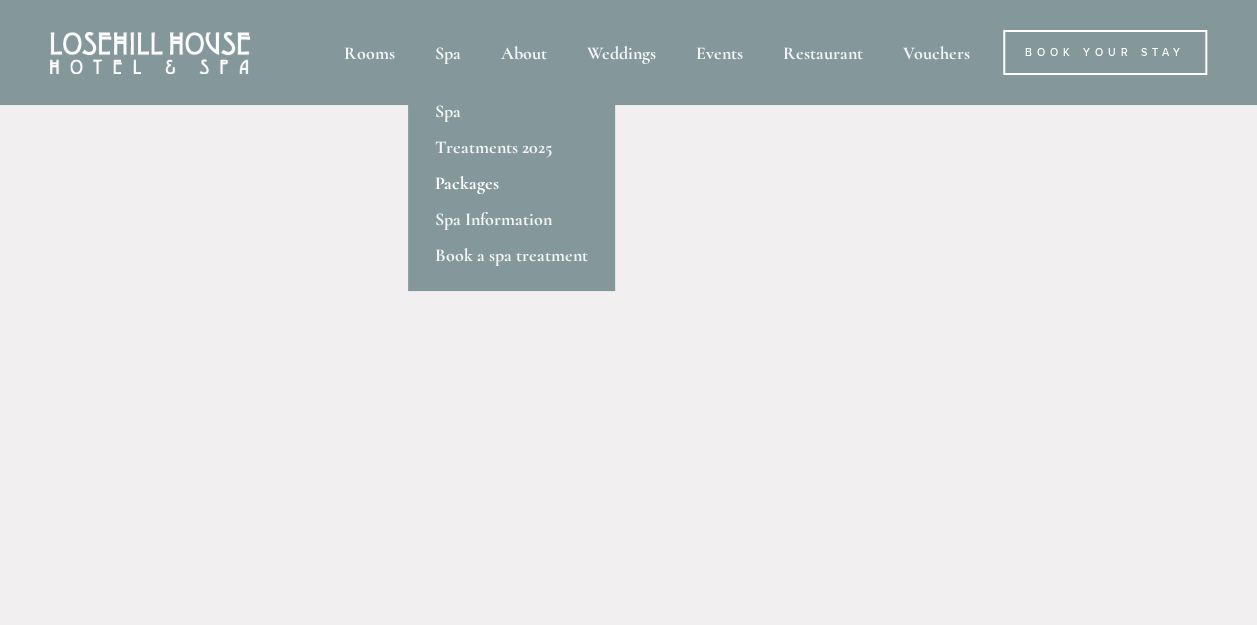 click on "Packages" at bounding box center [511, 183] 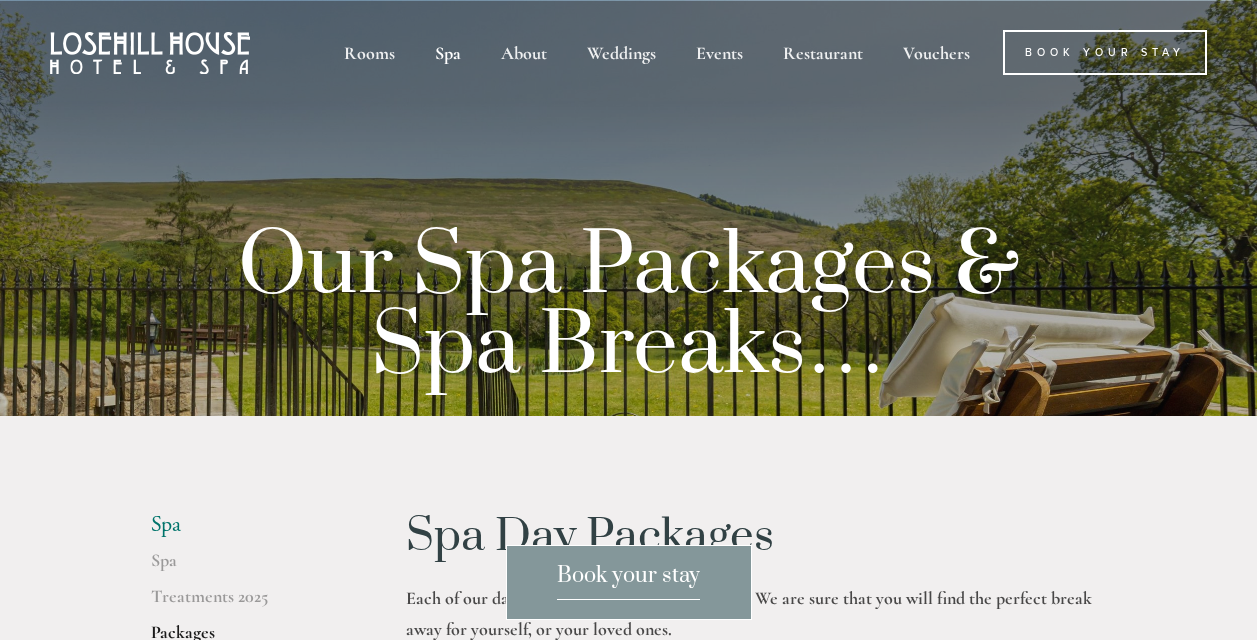 scroll, scrollTop: 0, scrollLeft: 0, axis: both 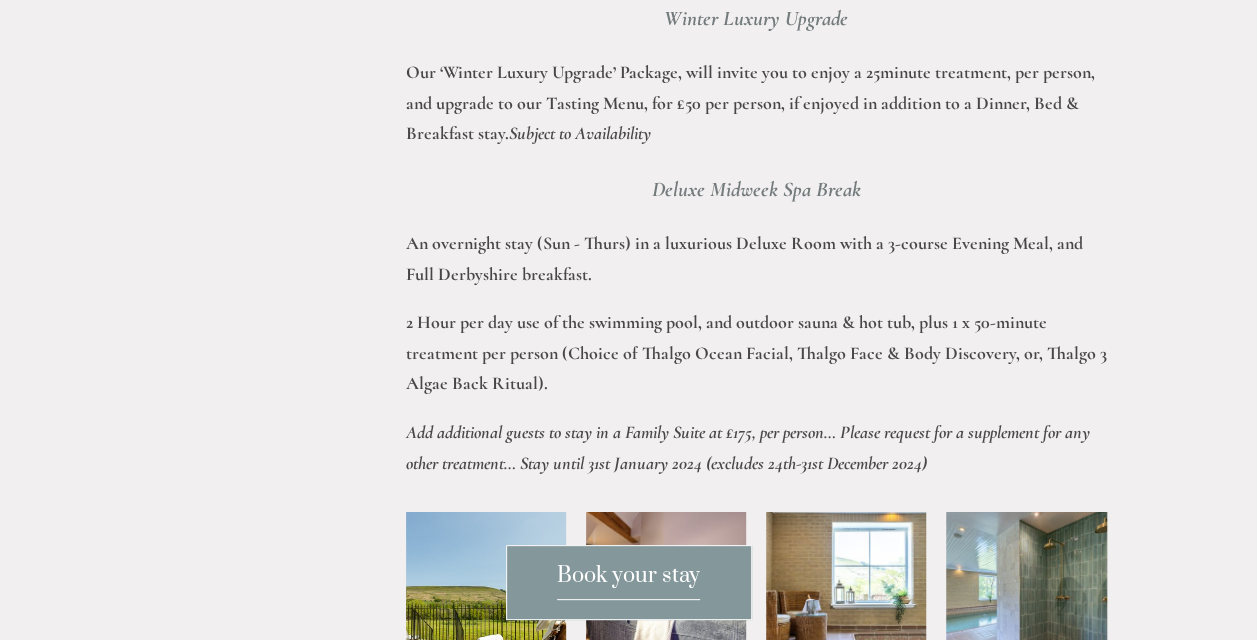 click on "Book your stay" at bounding box center [628, 581] 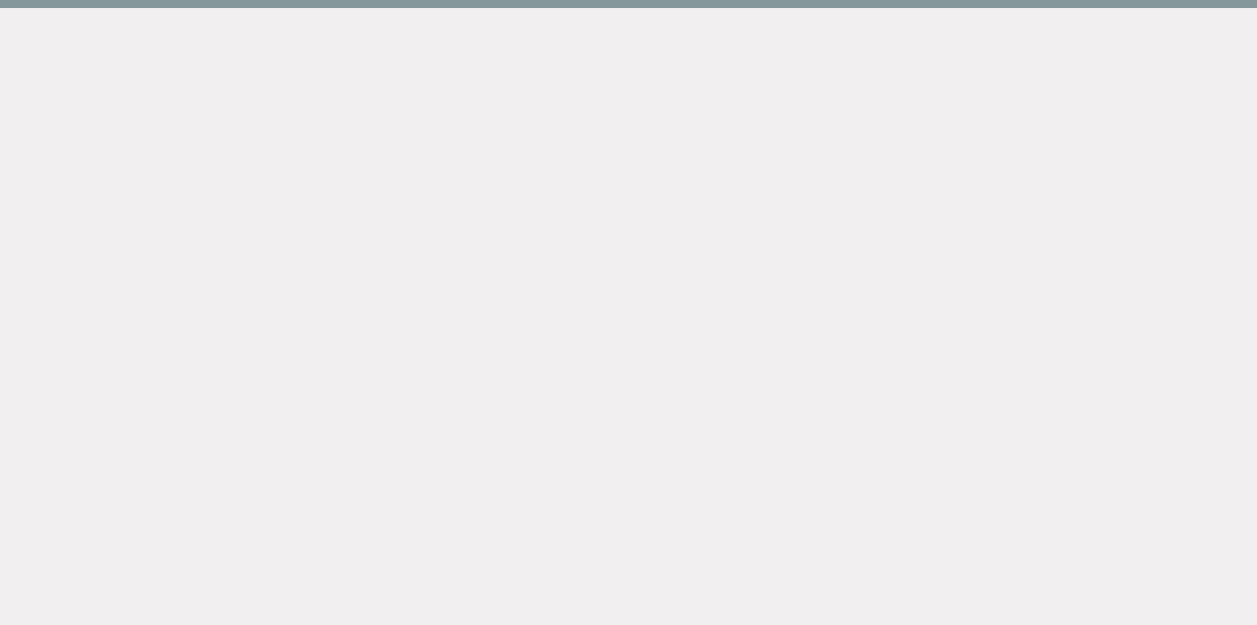 scroll, scrollTop: 106, scrollLeft: 0, axis: vertical 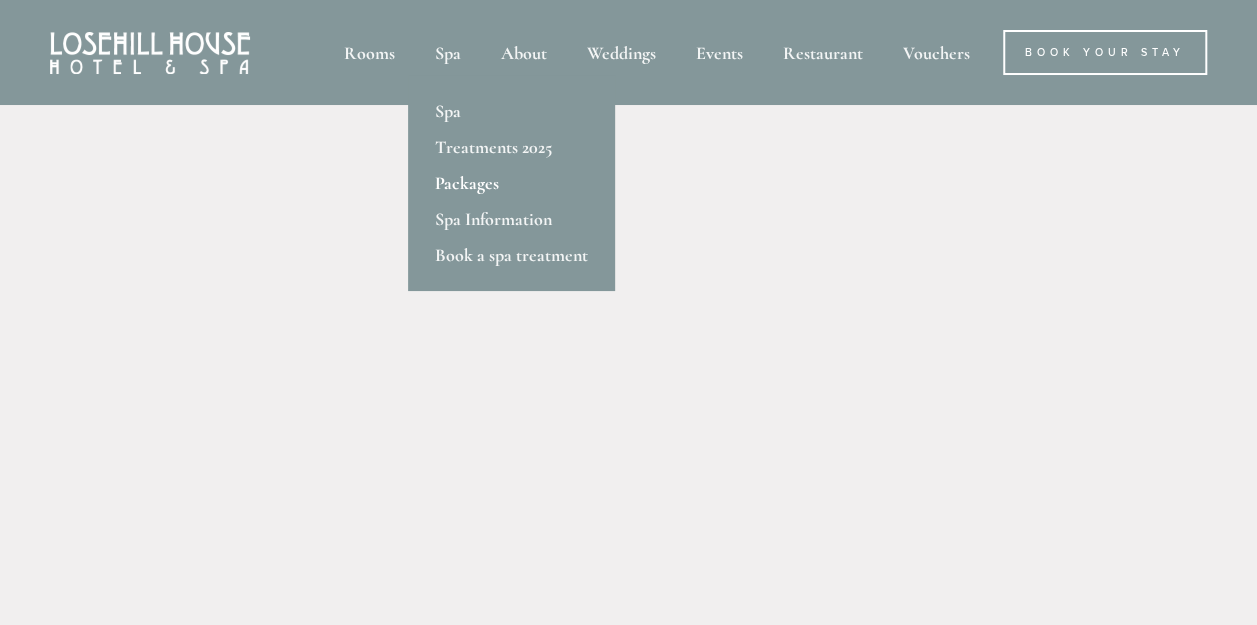 click on "Packages" at bounding box center (511, 183) 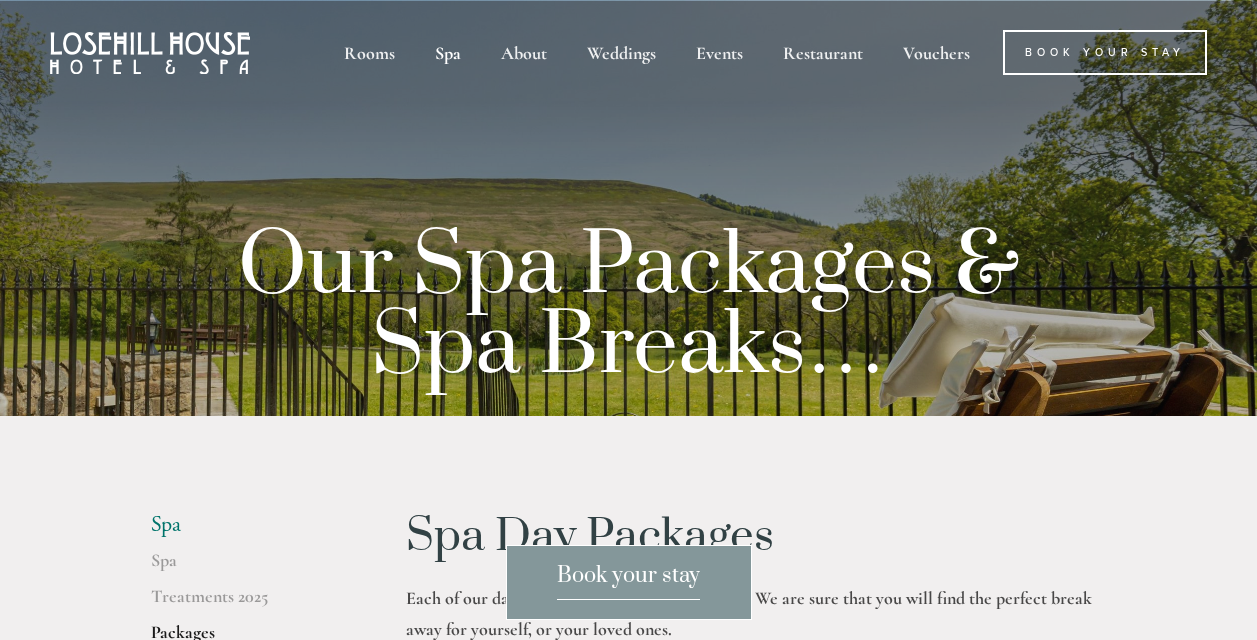 scroll, scrollTop: 0, scrollLeft: 0, axis: both 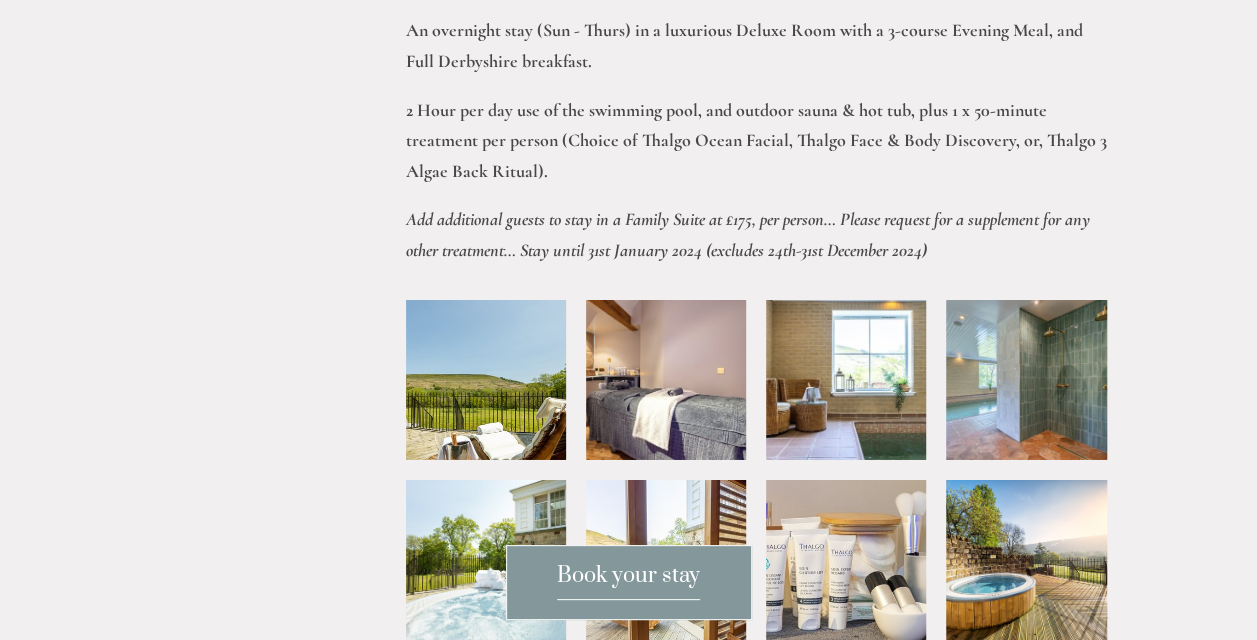 click on "Deluxe Midweek Spa Break" at bounding box center (756, -24) 